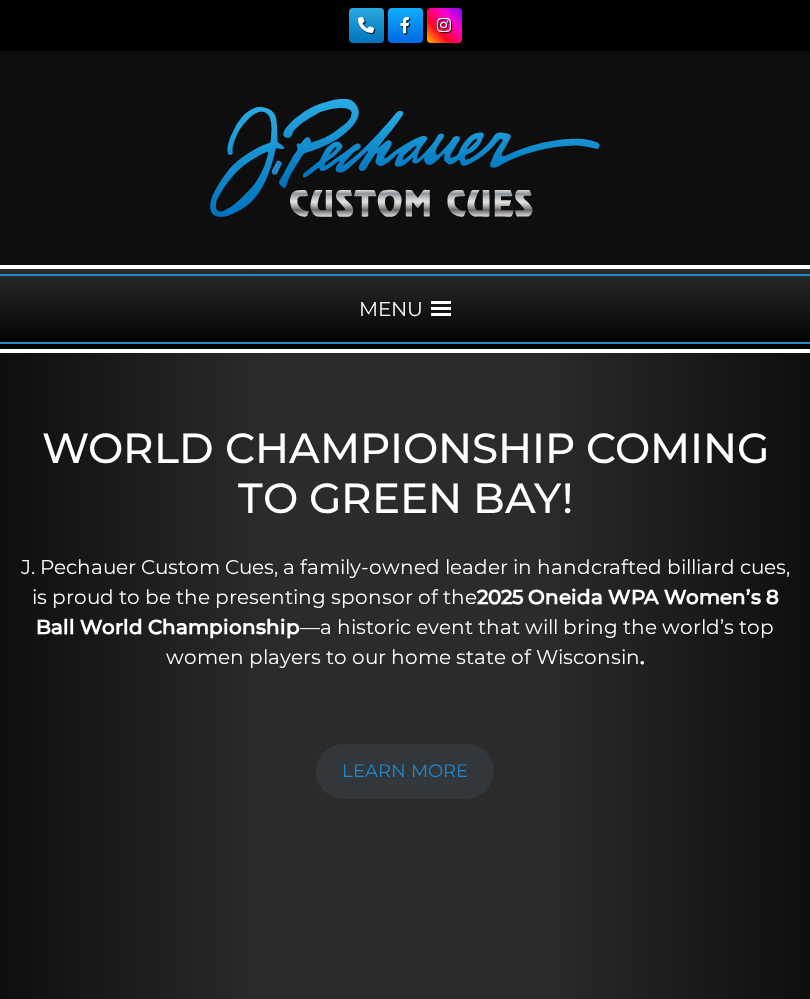 scroll, scrollTop: 0, scrollLeft: 0, axis: both 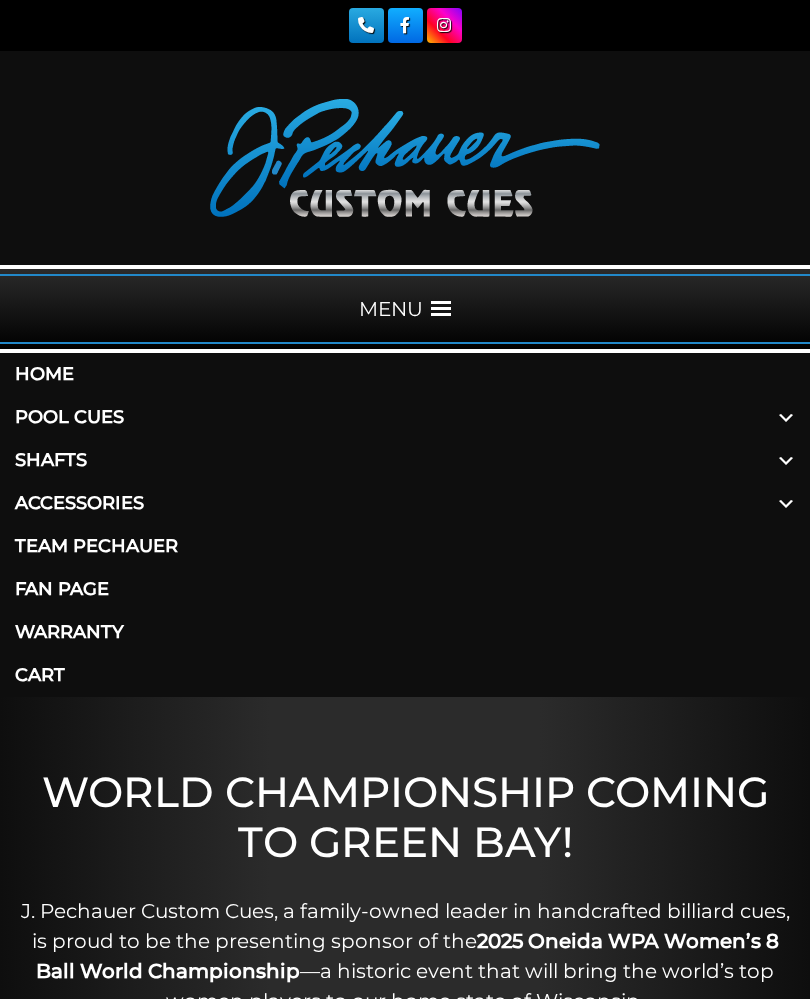 click on "Pool Cues" at bounding box center (405, 417) 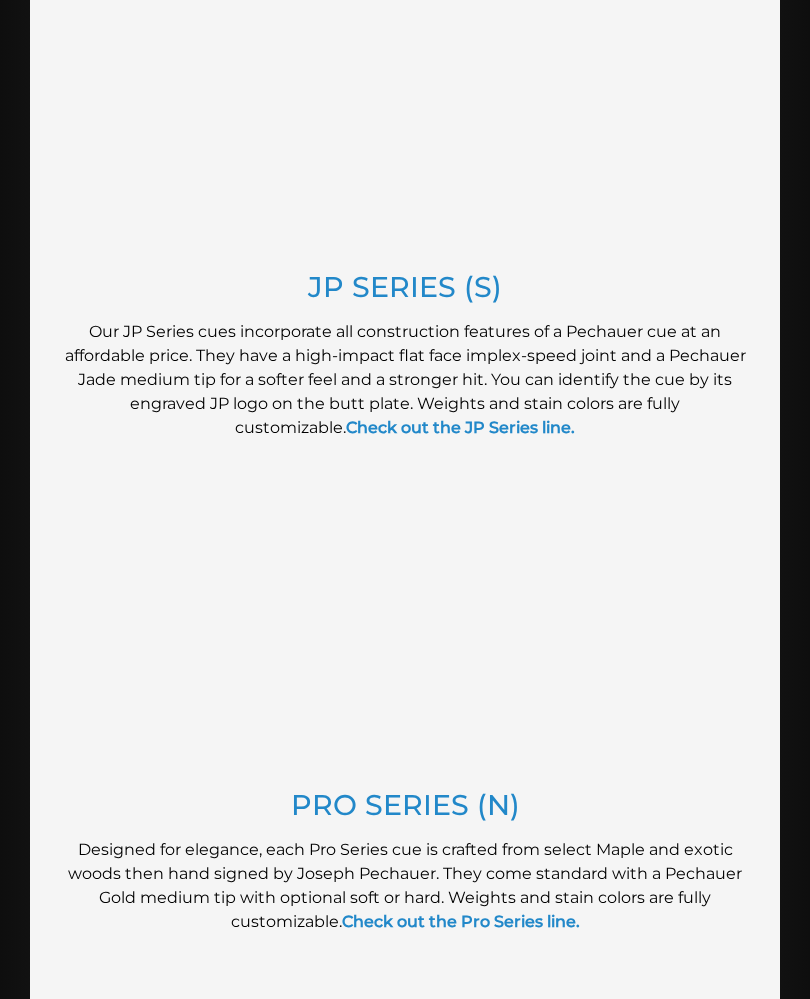 scroll, scrollTop: 1756, scrollLeft: 0, axis: vertical 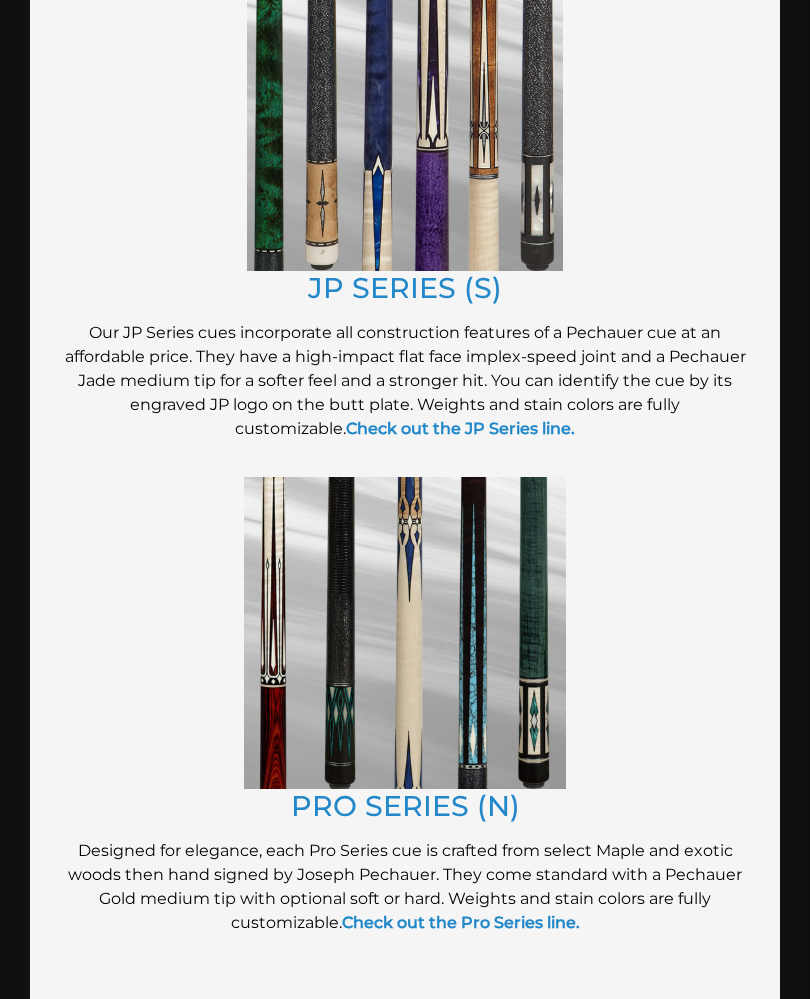 click on "Check out the JP Series line." at bounding box center (460, 428) 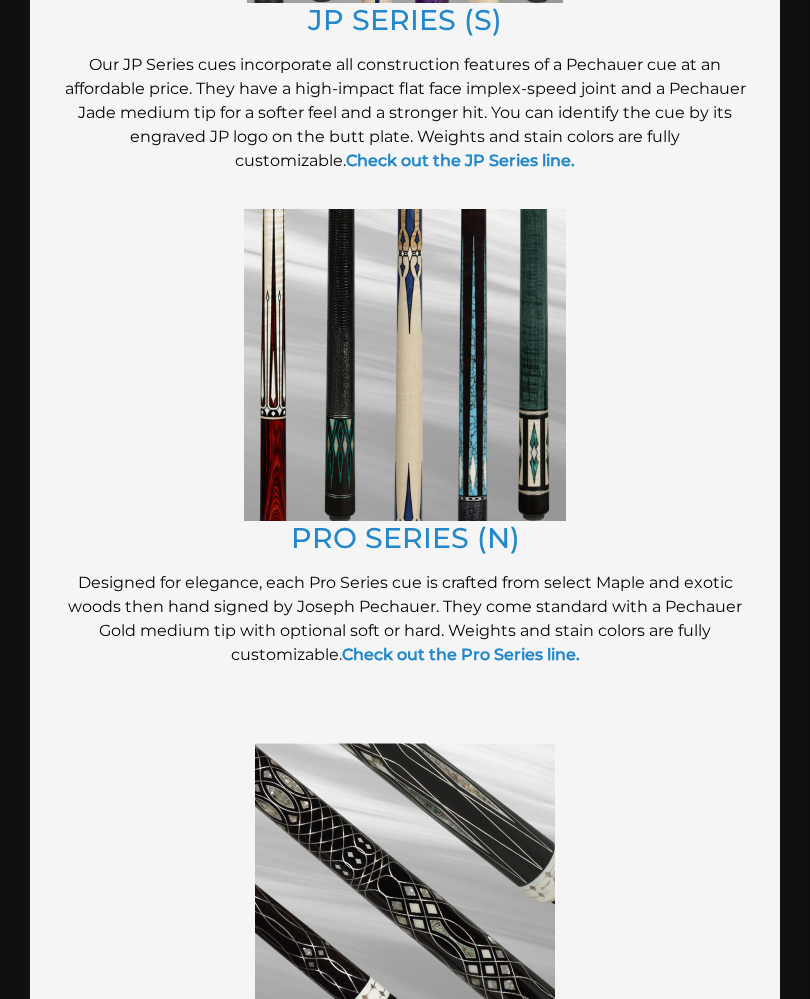 scroll, scrollTop: 2023, scrollLeft: 0, axis: vertical 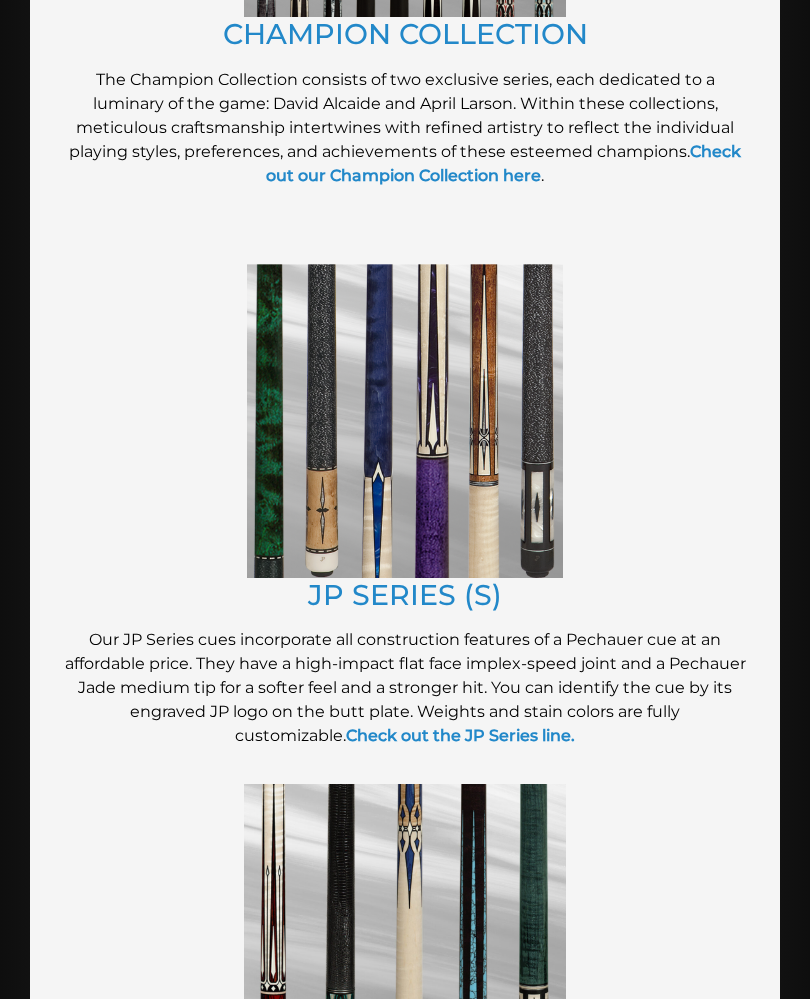 click at bounding box center [405, 422] 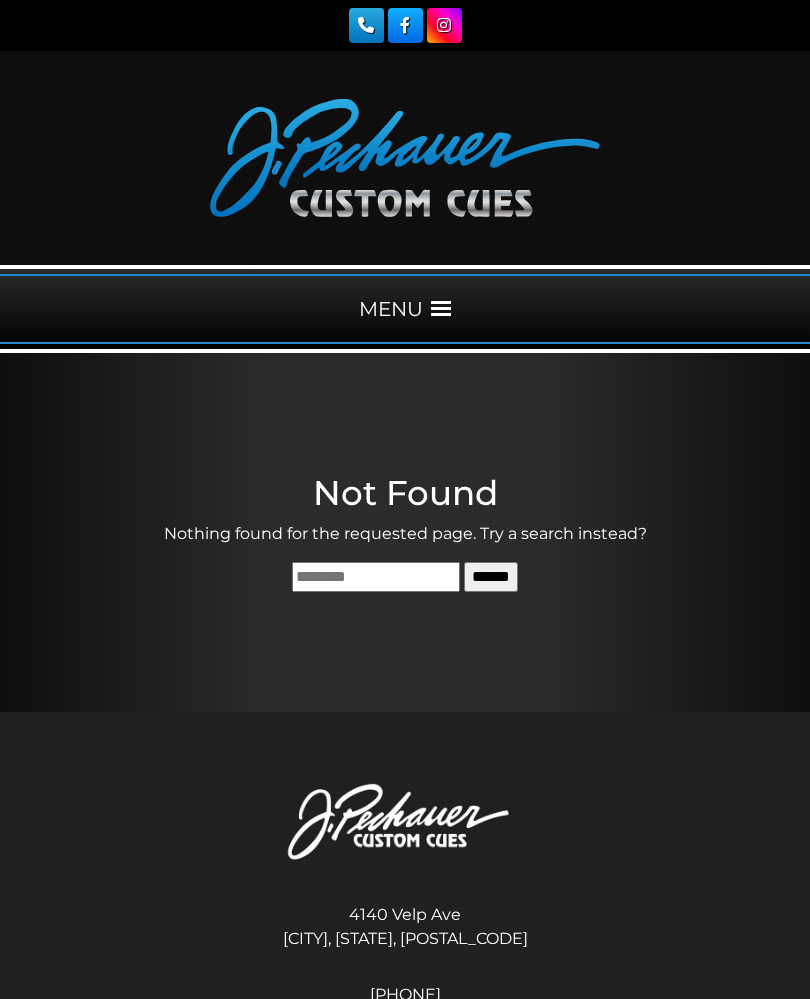 scroll, scrollTop: 0, scrollLeft: 0, axis: both 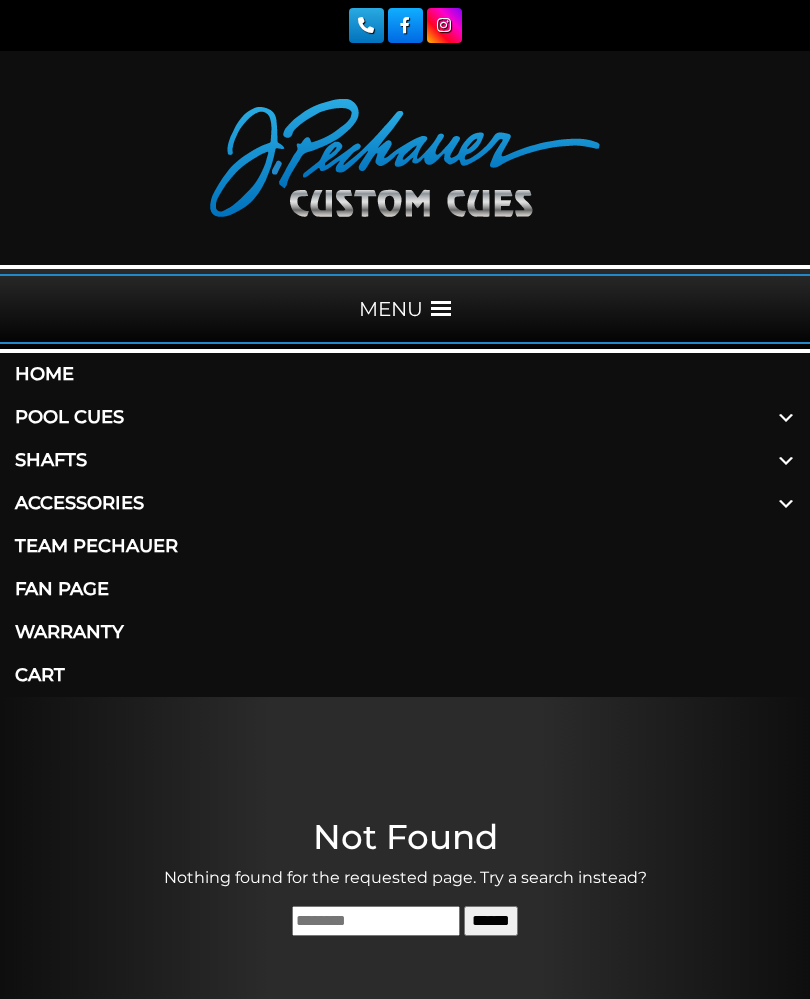 click on "Pool Cues" at bounding box center (405, 417) 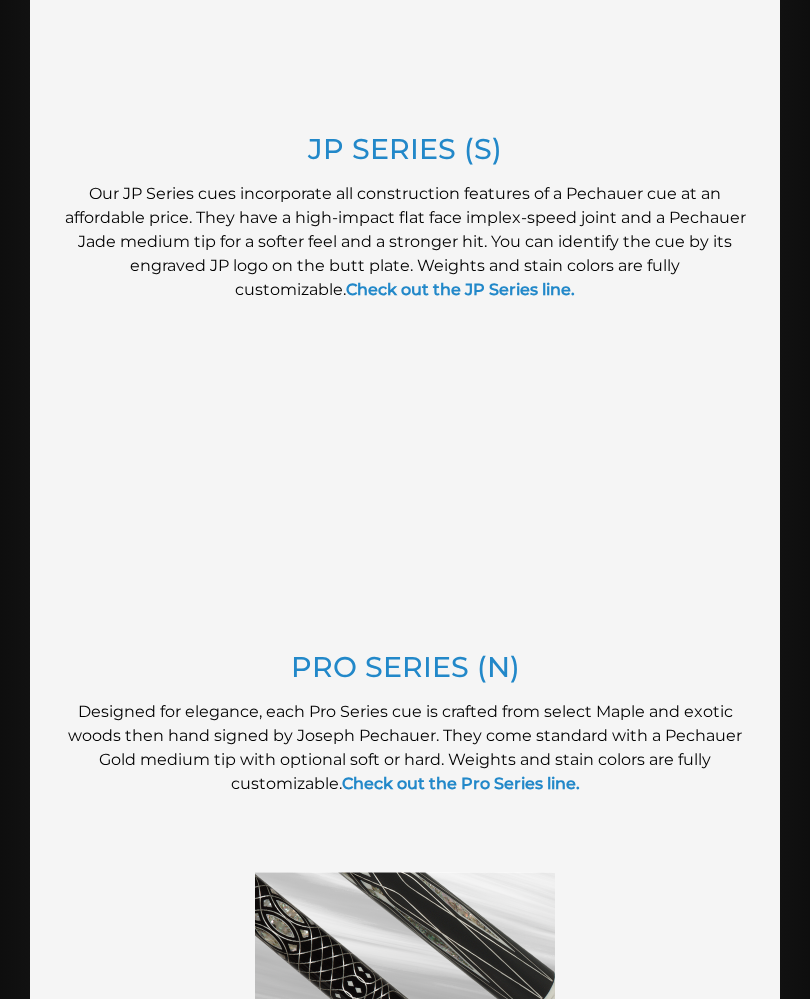 scroll, scrollTop: 1894, scrollLeft: 0, axis: vertical 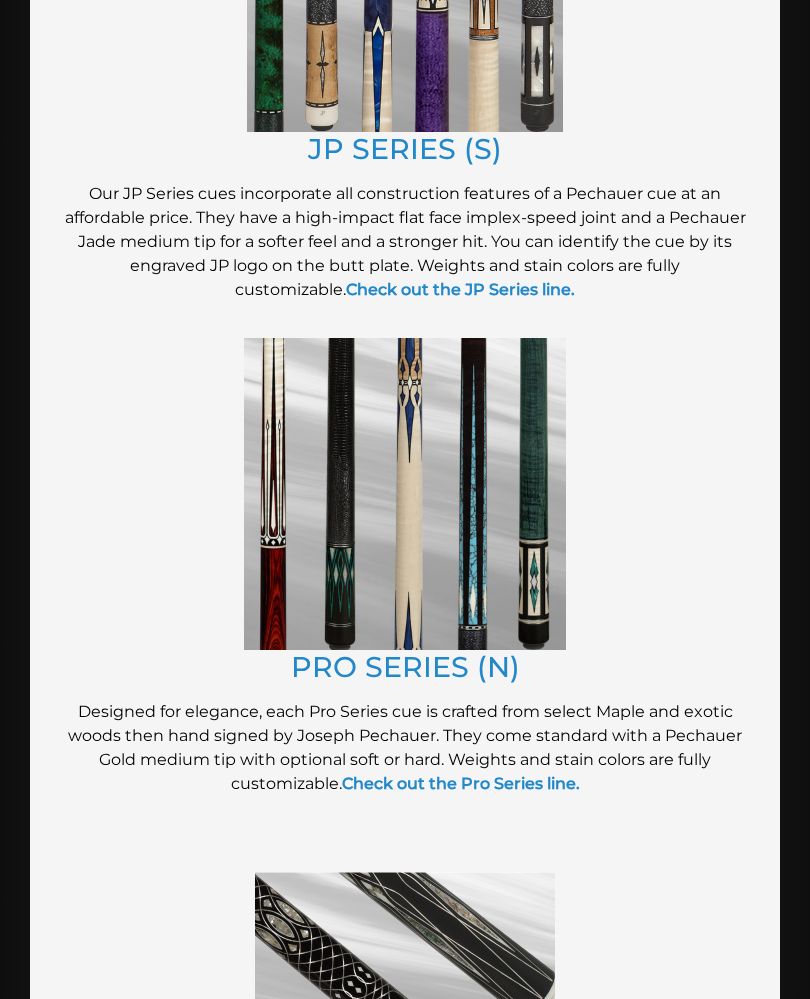 click on "Check out the Pro Series line." at bounding box center (461, 784) 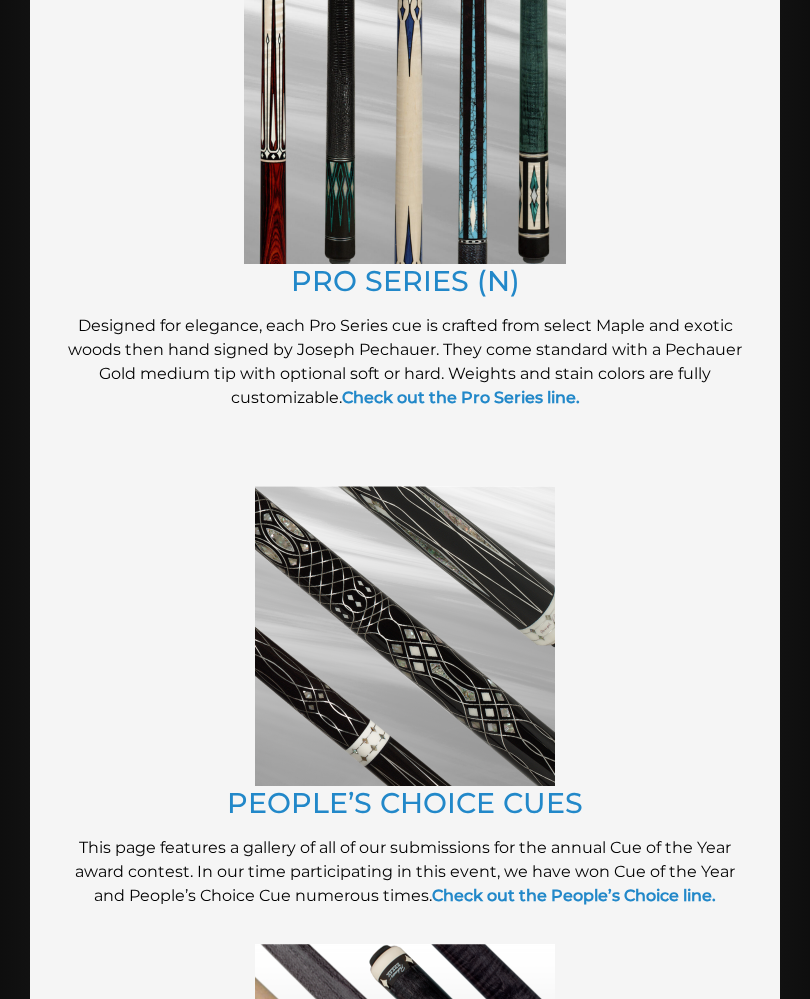 scroll, scrollTop: 2436, scrollLeft: 0, axis: vertical 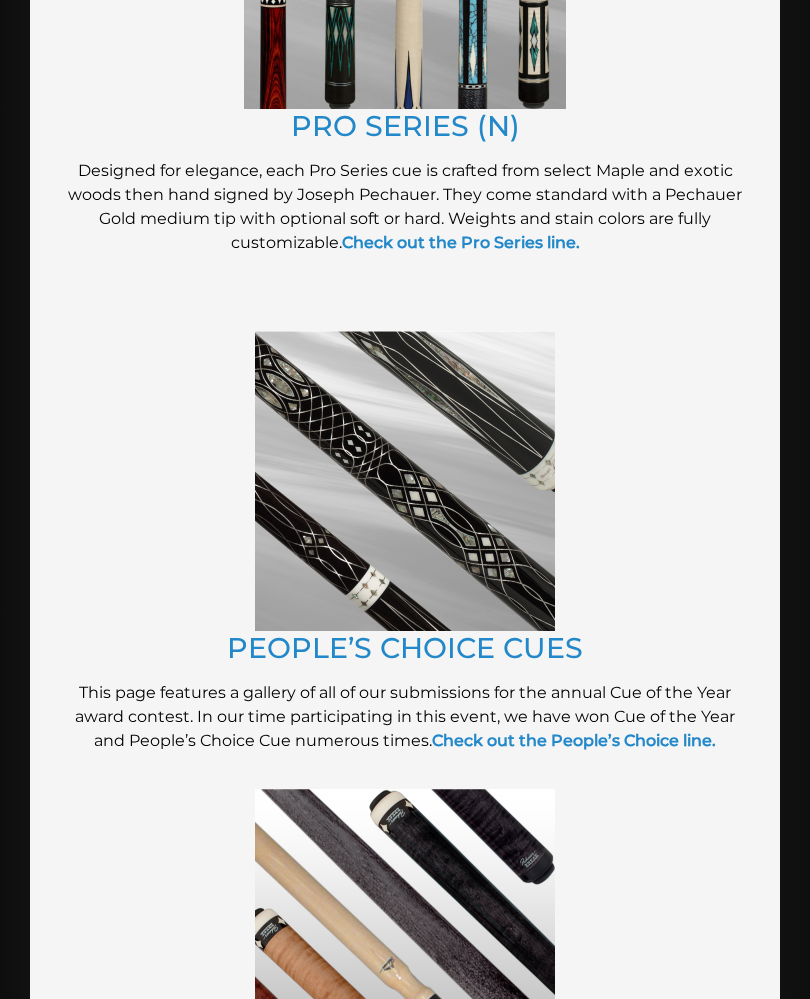click on "Check out the People’s Choice line." at bounding box center (574, 740) 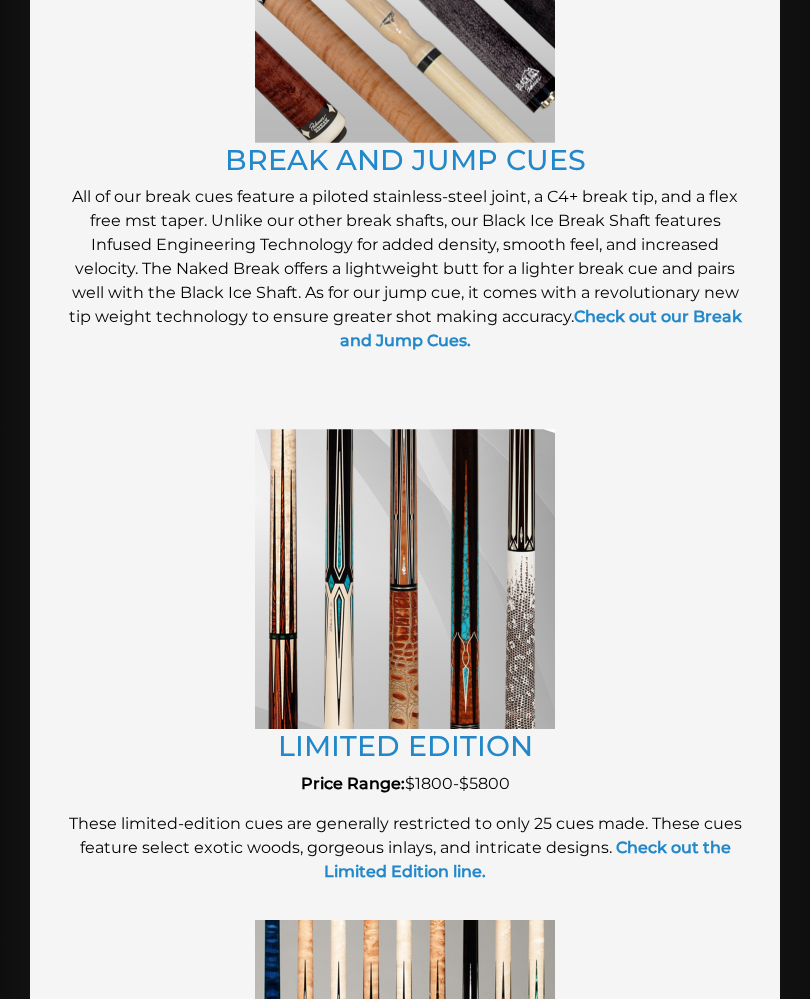 scroll, scrollTop: 3382, scrollLeft: 0, axis: vertical 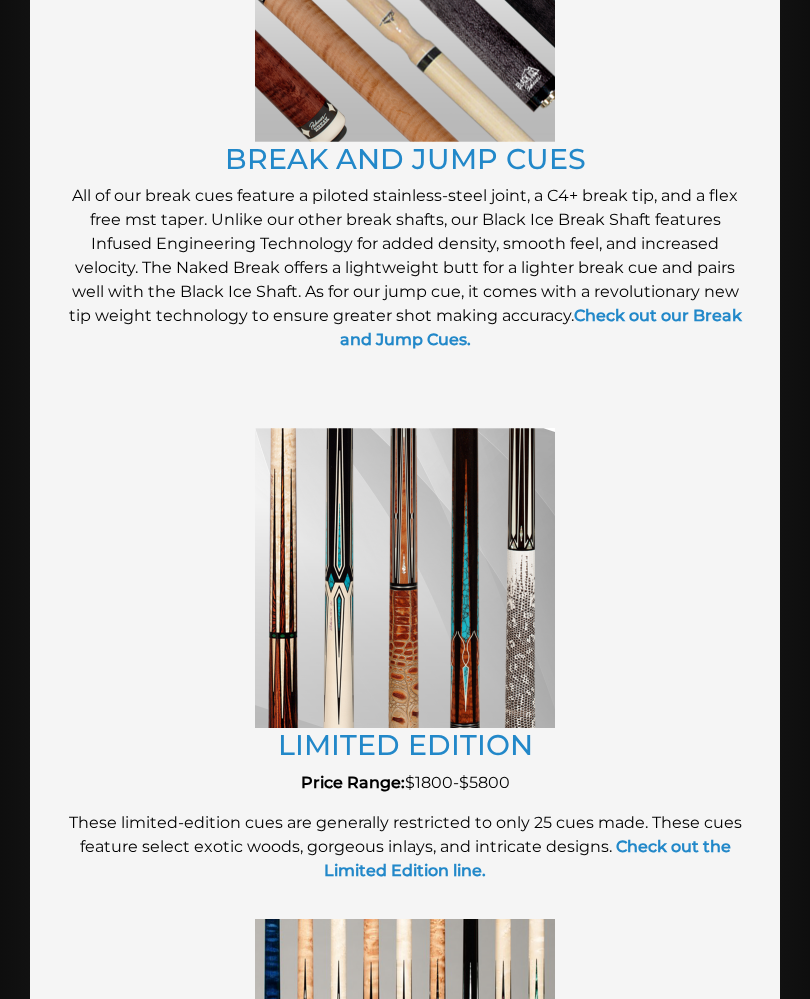 click on "Check out the Limited Edition line." at bounding box center (527, 859) 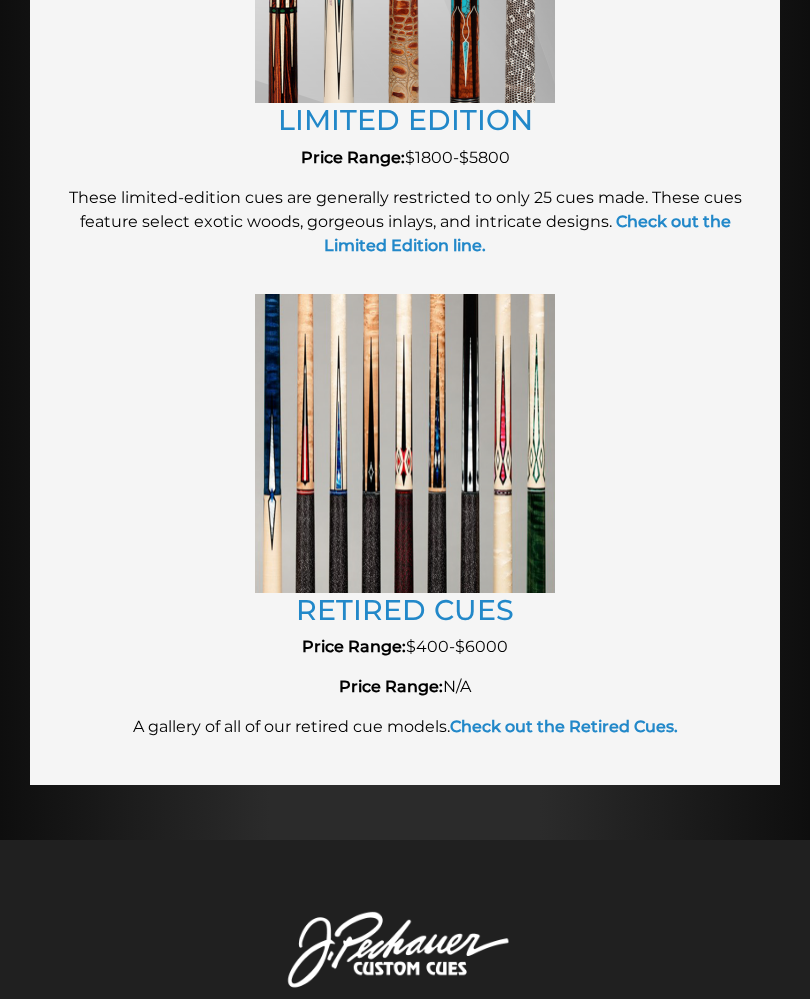 scroll, scrollTop: 4008, scrollLeft: 0, axis: vertical 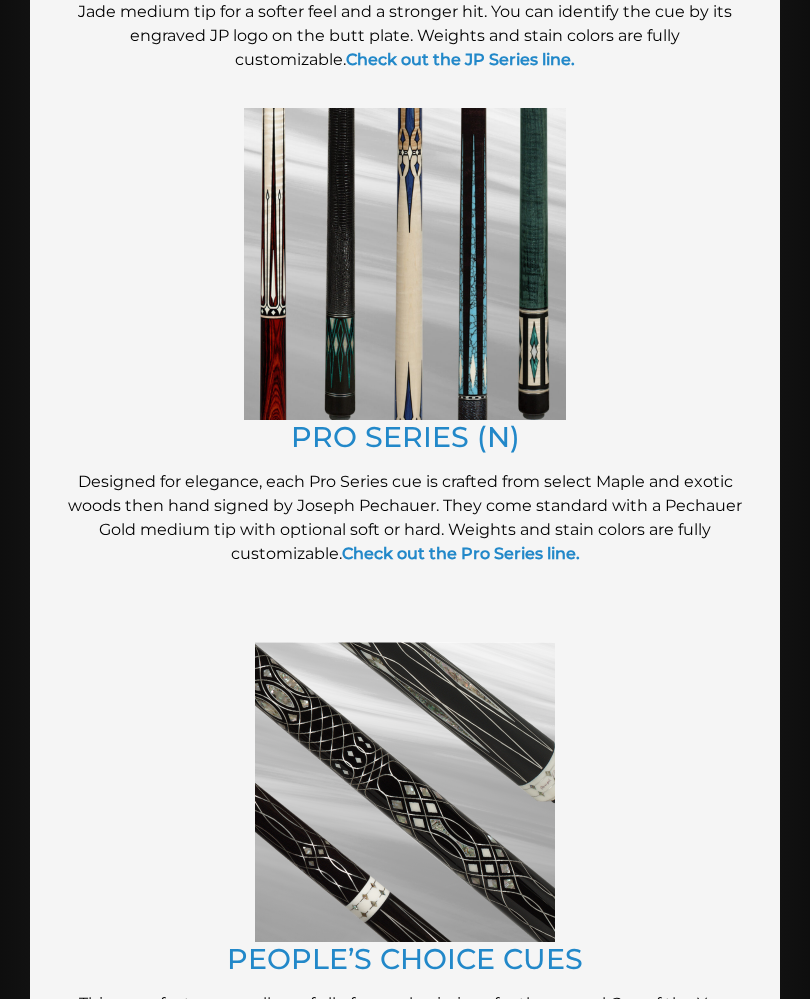 click on "Check out the Pro Series line." at bounding box center [461, 553] 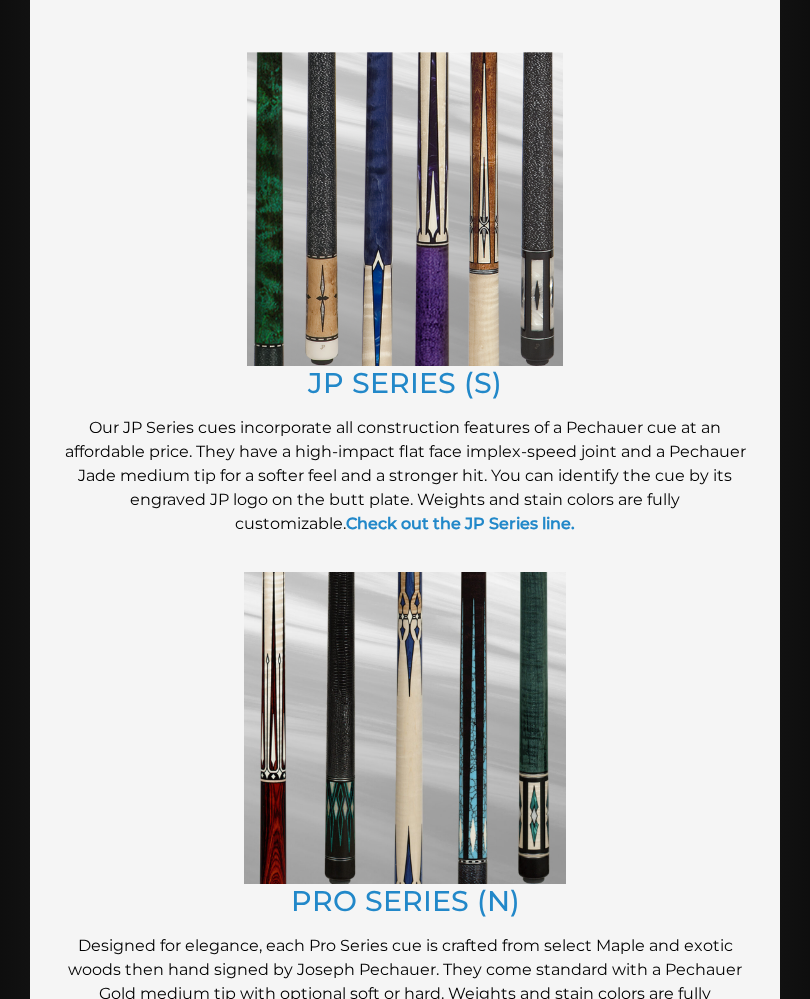 scroll, scrollTop: 1660, scrollLeft: 0, axis: vertical 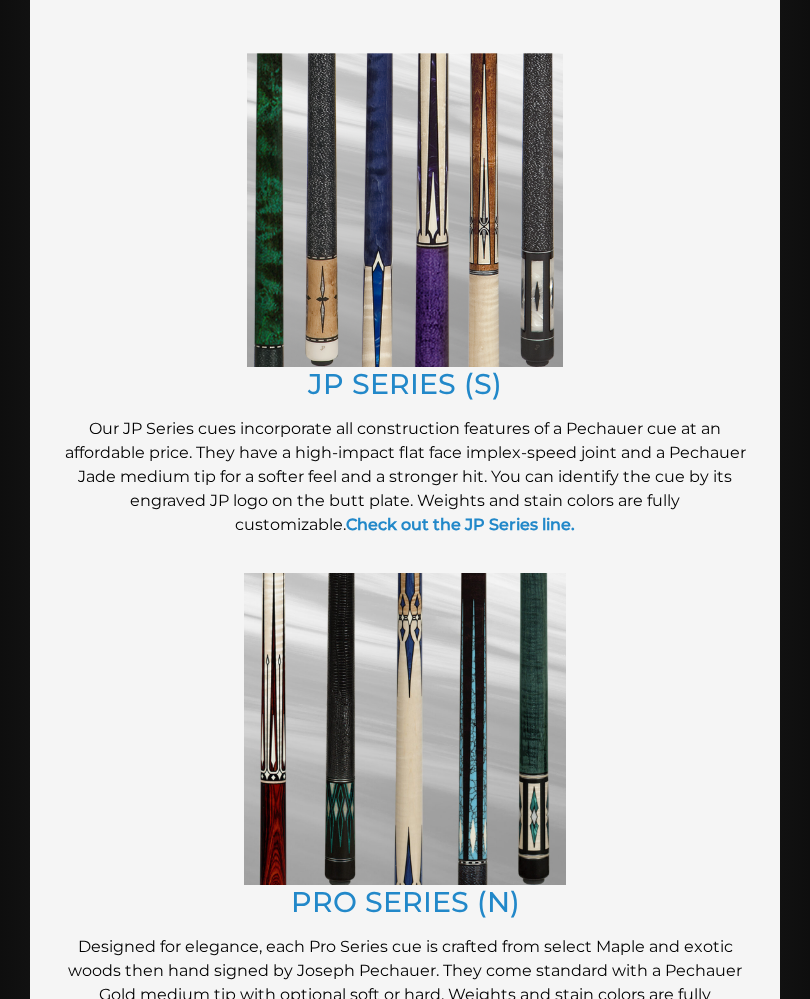 click on "Check out the JP Series line." at bounding box center [460, 524] 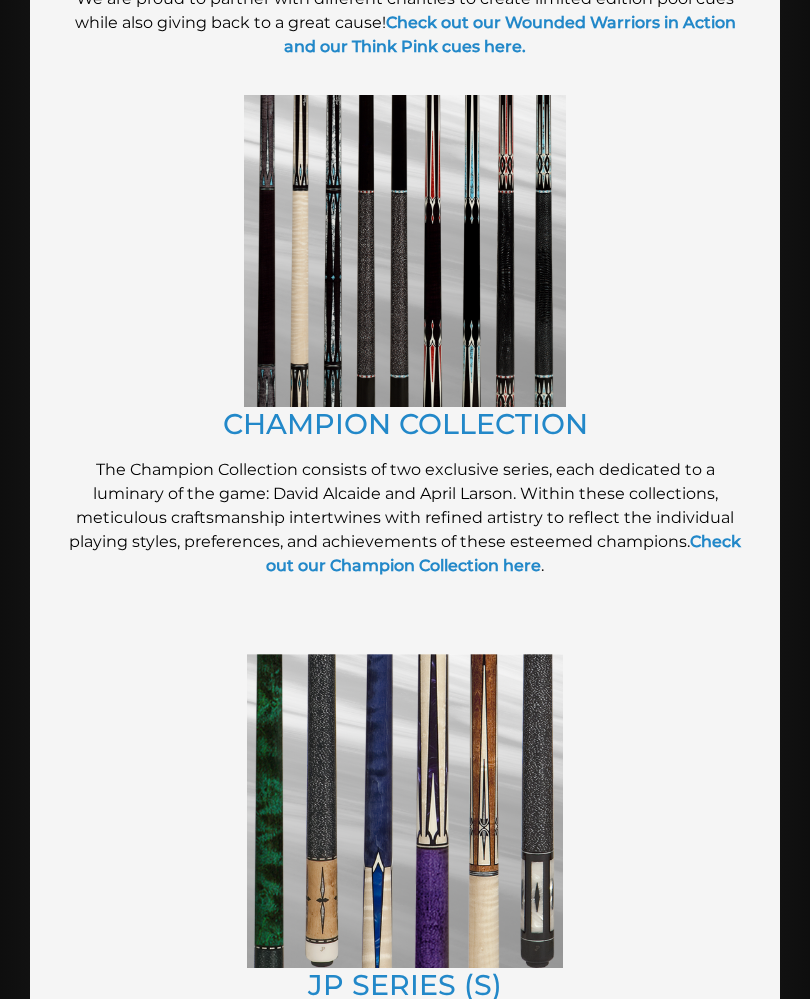 scroll, scrollTop: 1058, scrollLeft: 0, axis: vertical 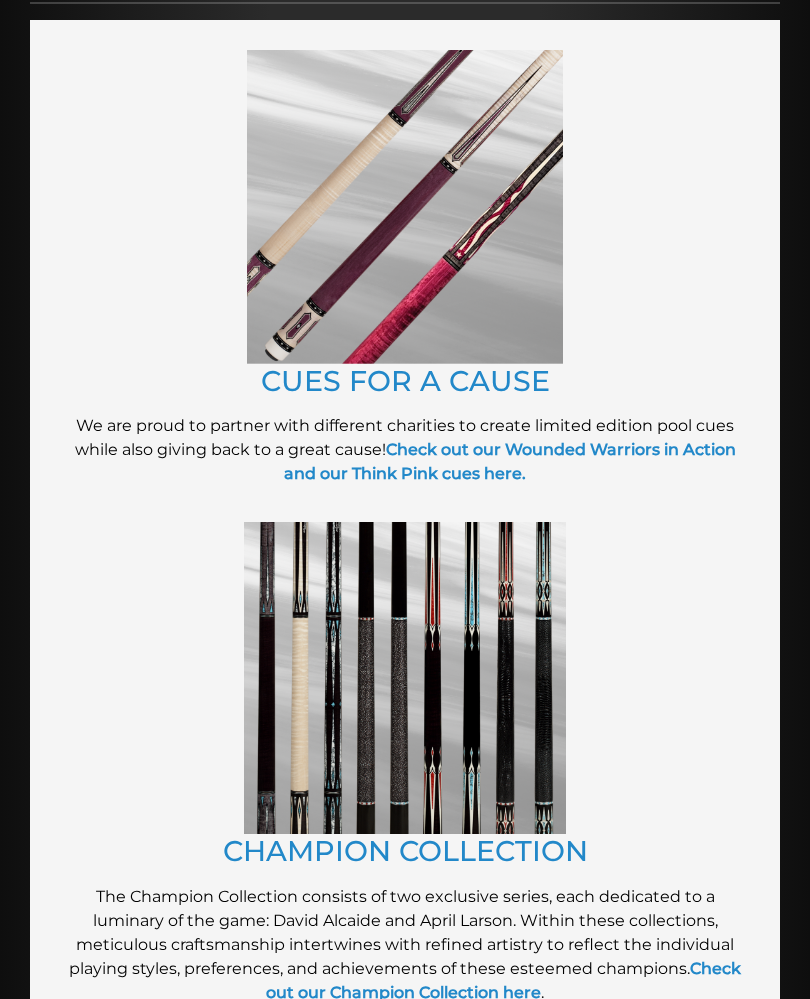 click on "Check out our Wounded Warriors in Action and our Think Pink cues here." at bounding box center [510, 462] 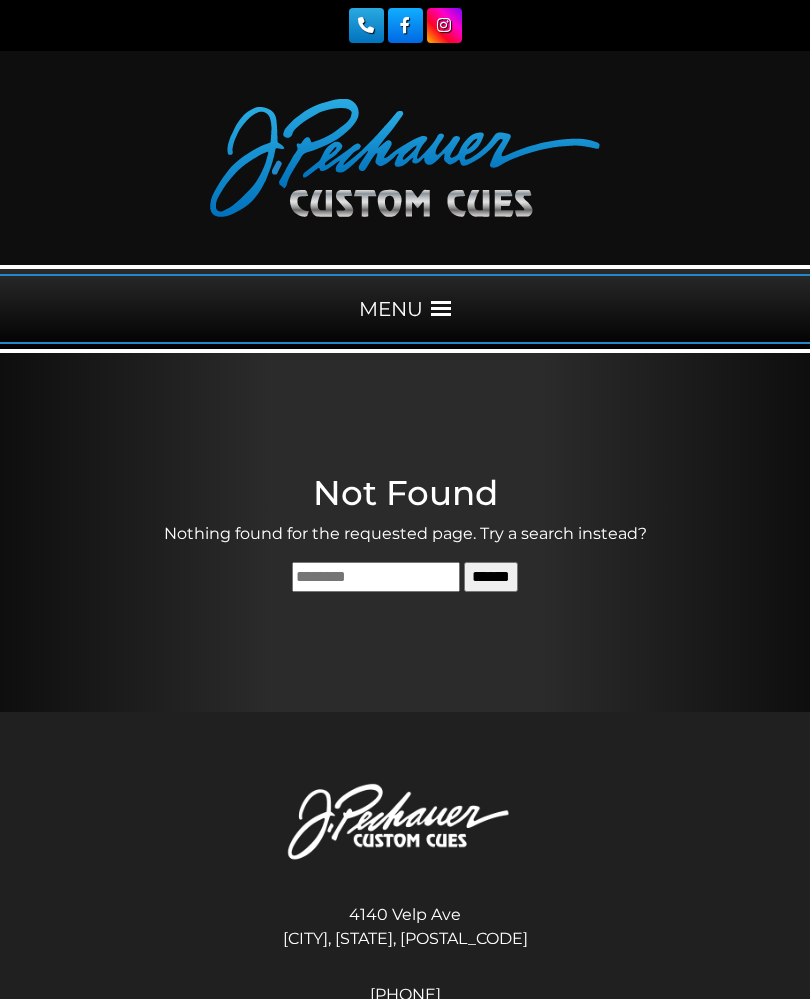 scroll, scrollTop: 0, scrollLeft: 0, axis: both 